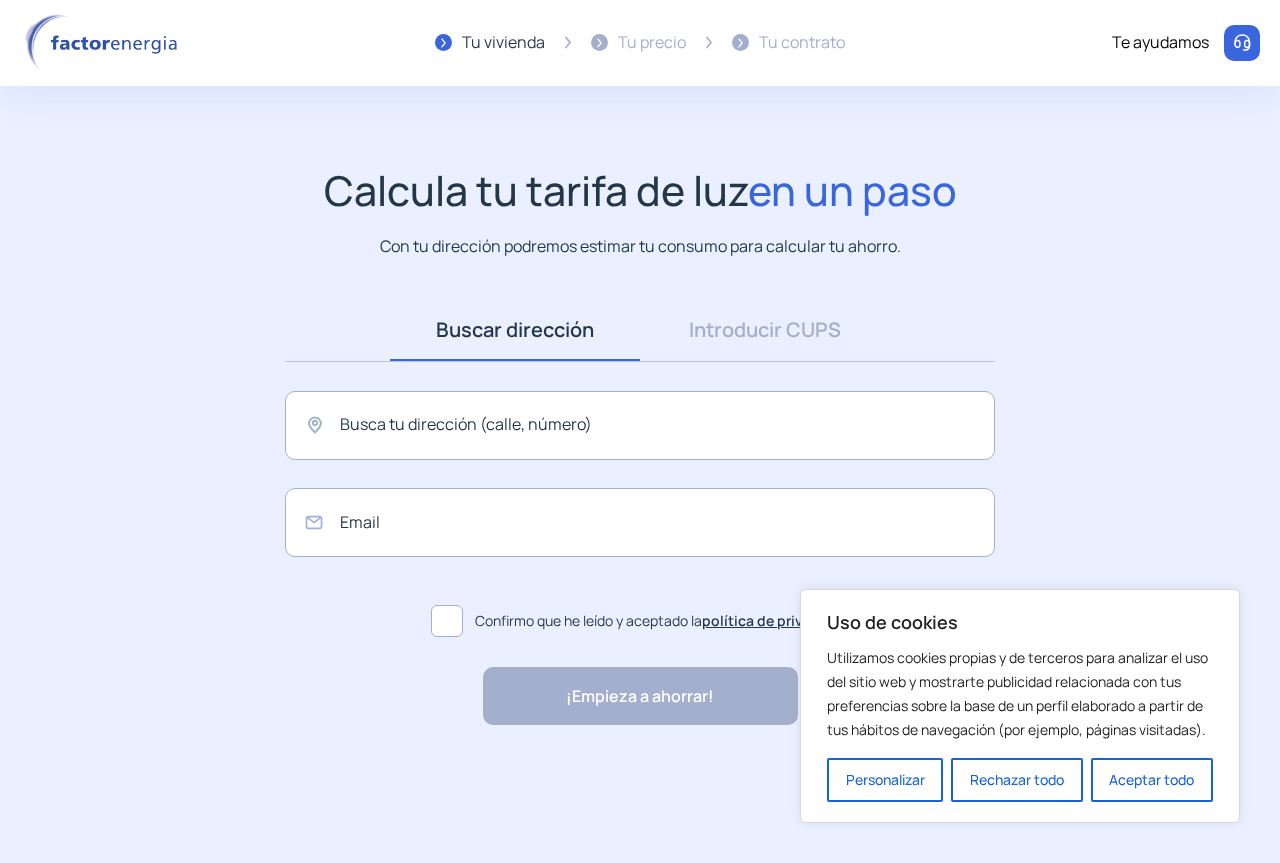 scroll, scrollTop: 0, scrollLeft: 0, axis: both 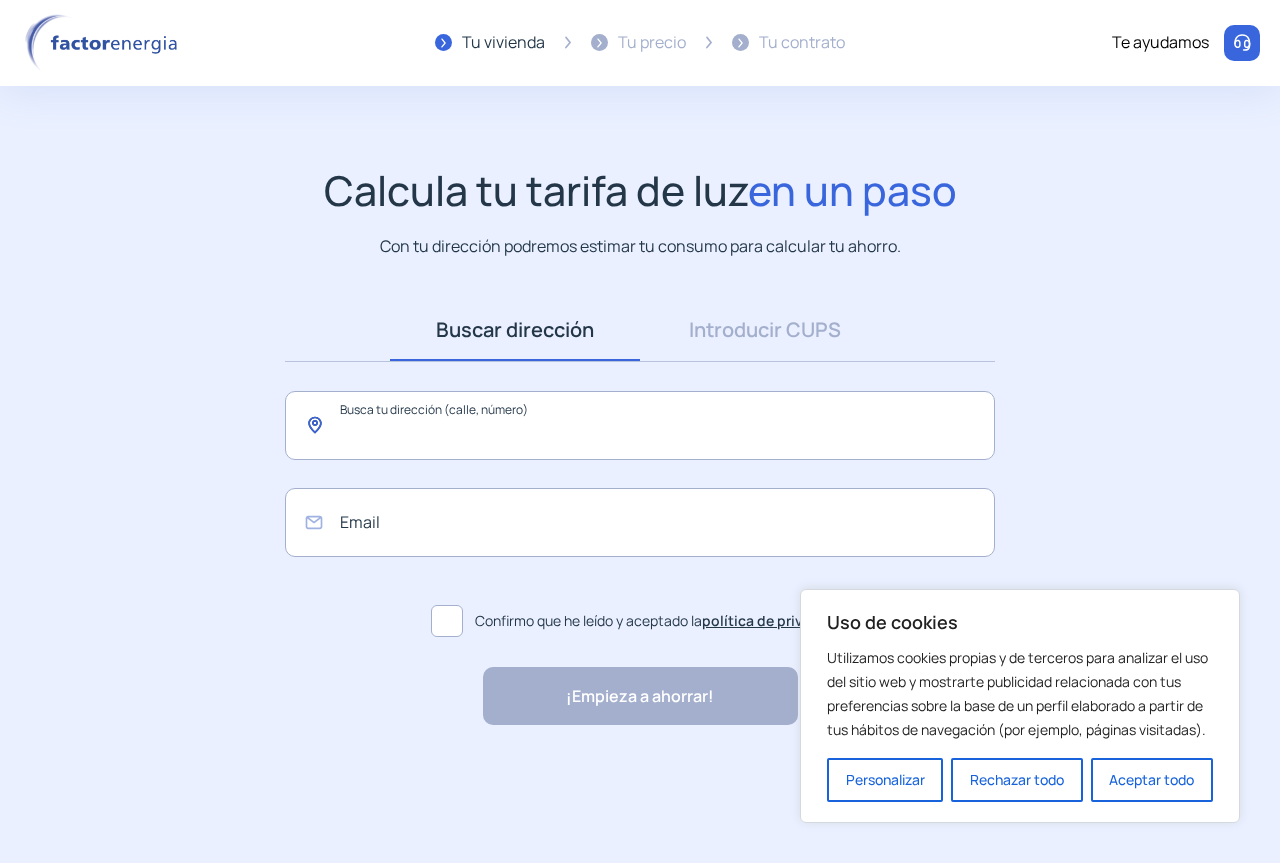 click 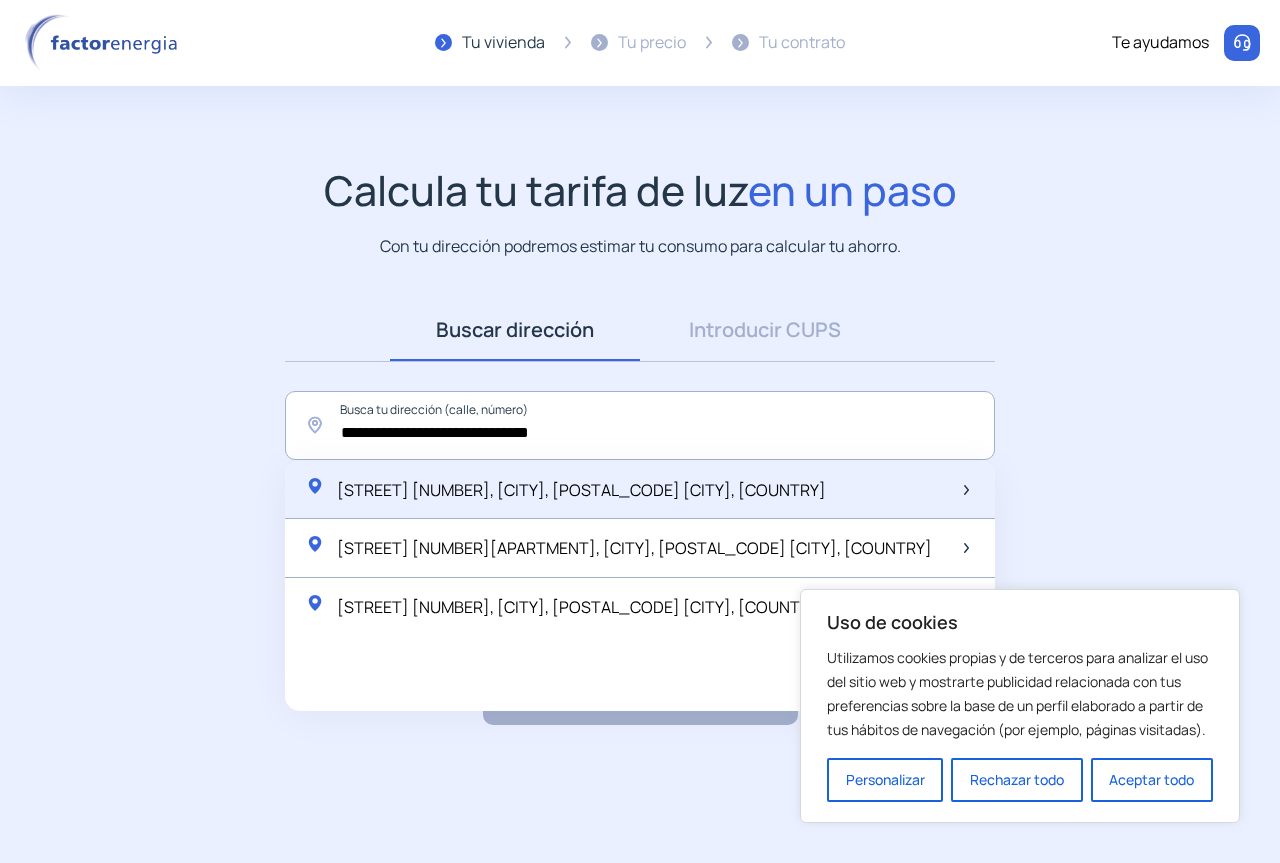 click on "[STREET] [NUMBER], [CITY], [POSTAL_CODE] [CITY], [COUNTRY]" 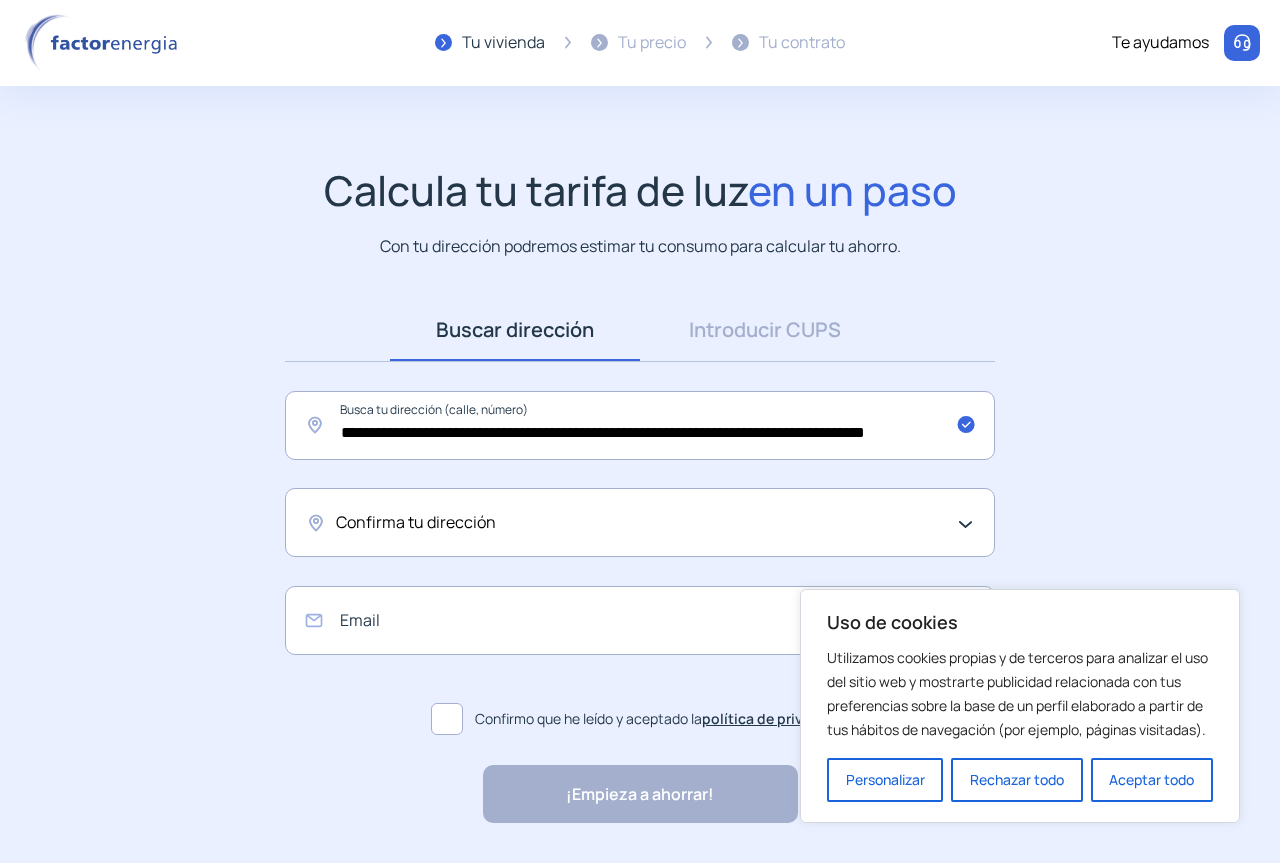 click on "Confirma tu dirección" 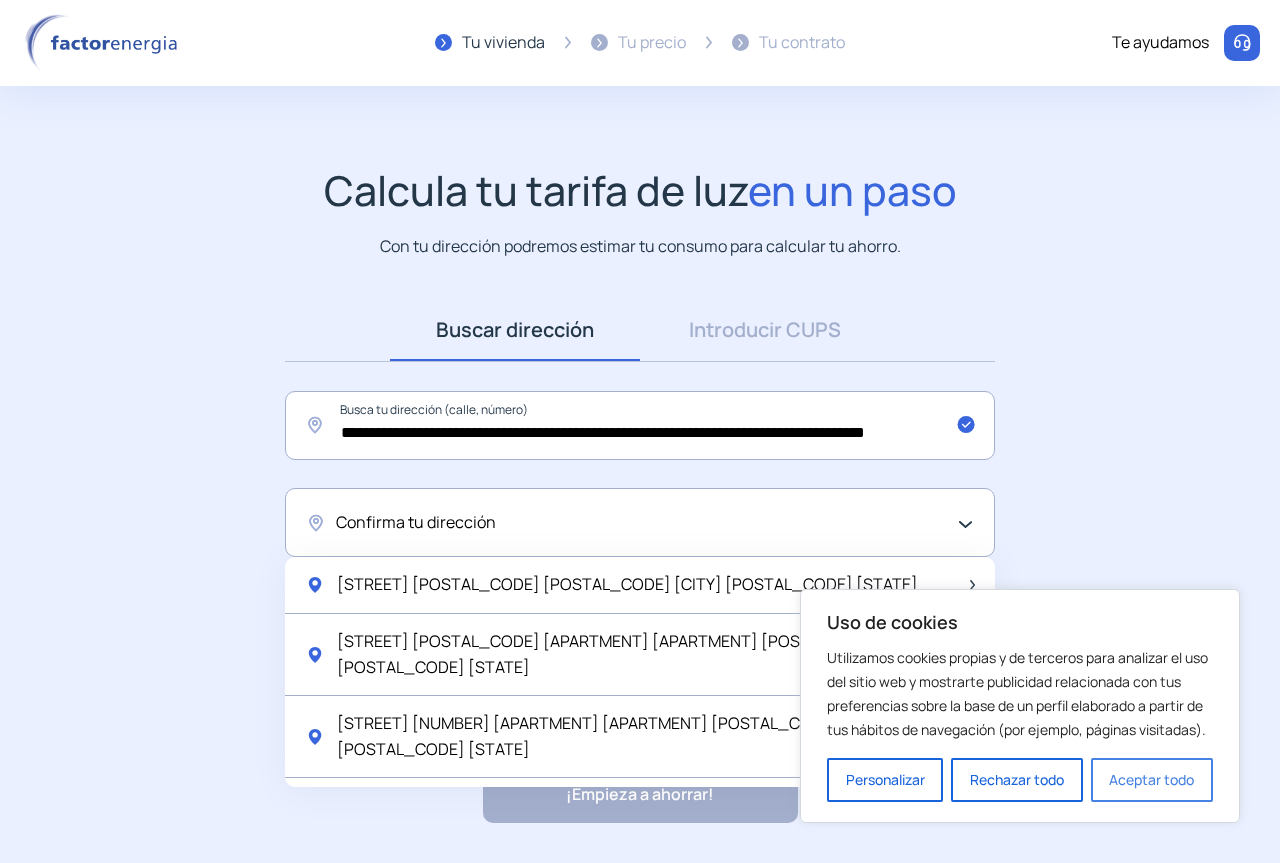 click on "Aceptar todo" at bounding box center (1152, 780) 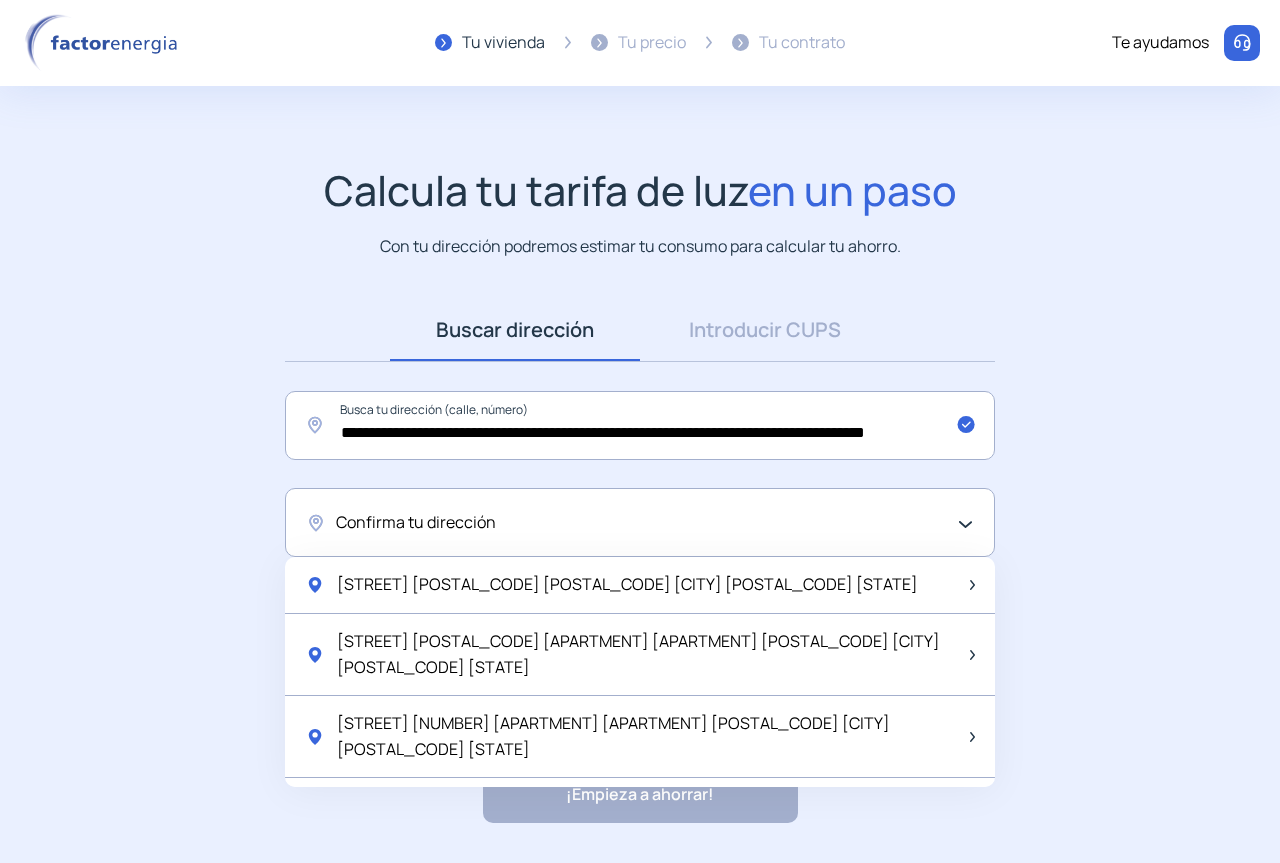 drag, startPoint x: 203, startPoint y: 1, endPoint x: 132, endPoint y: 171, distance: 184.23083 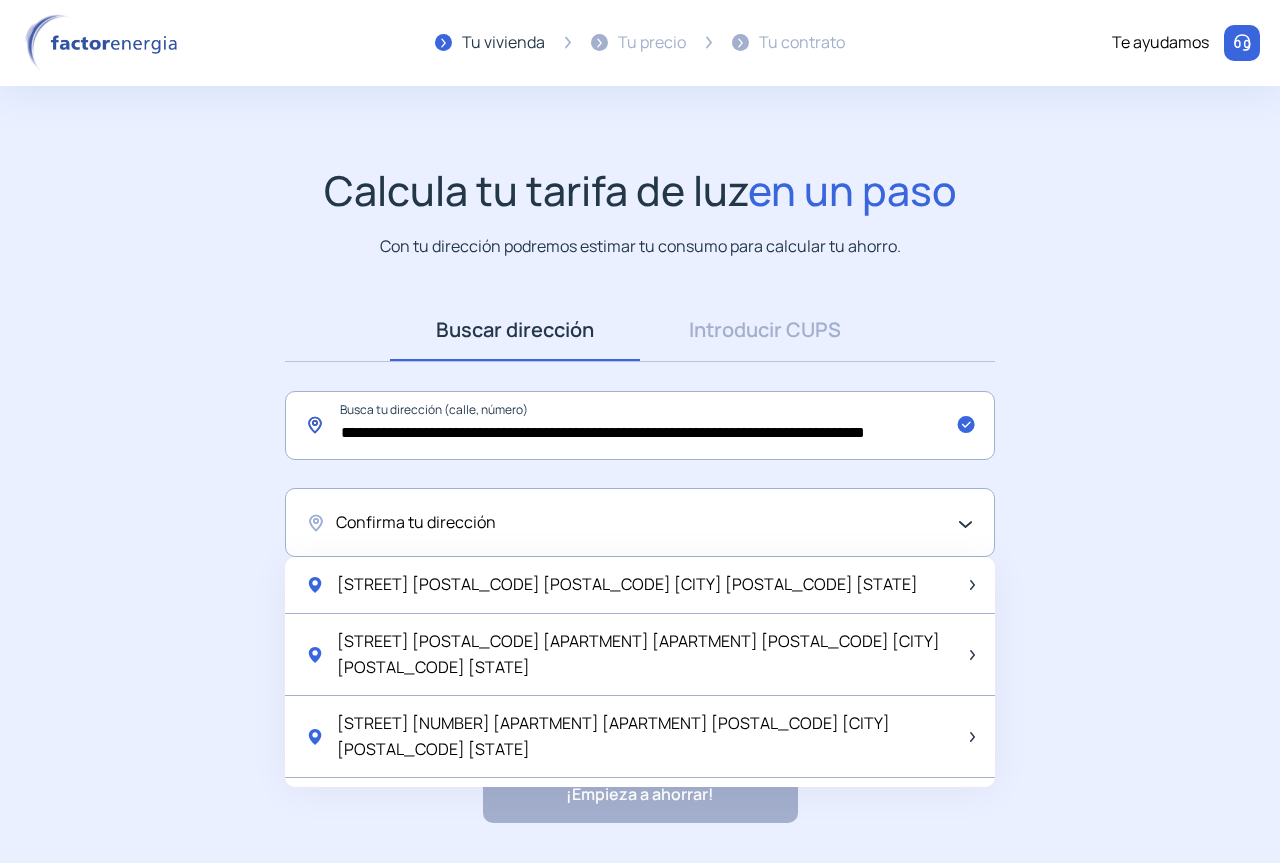 click on "**********" 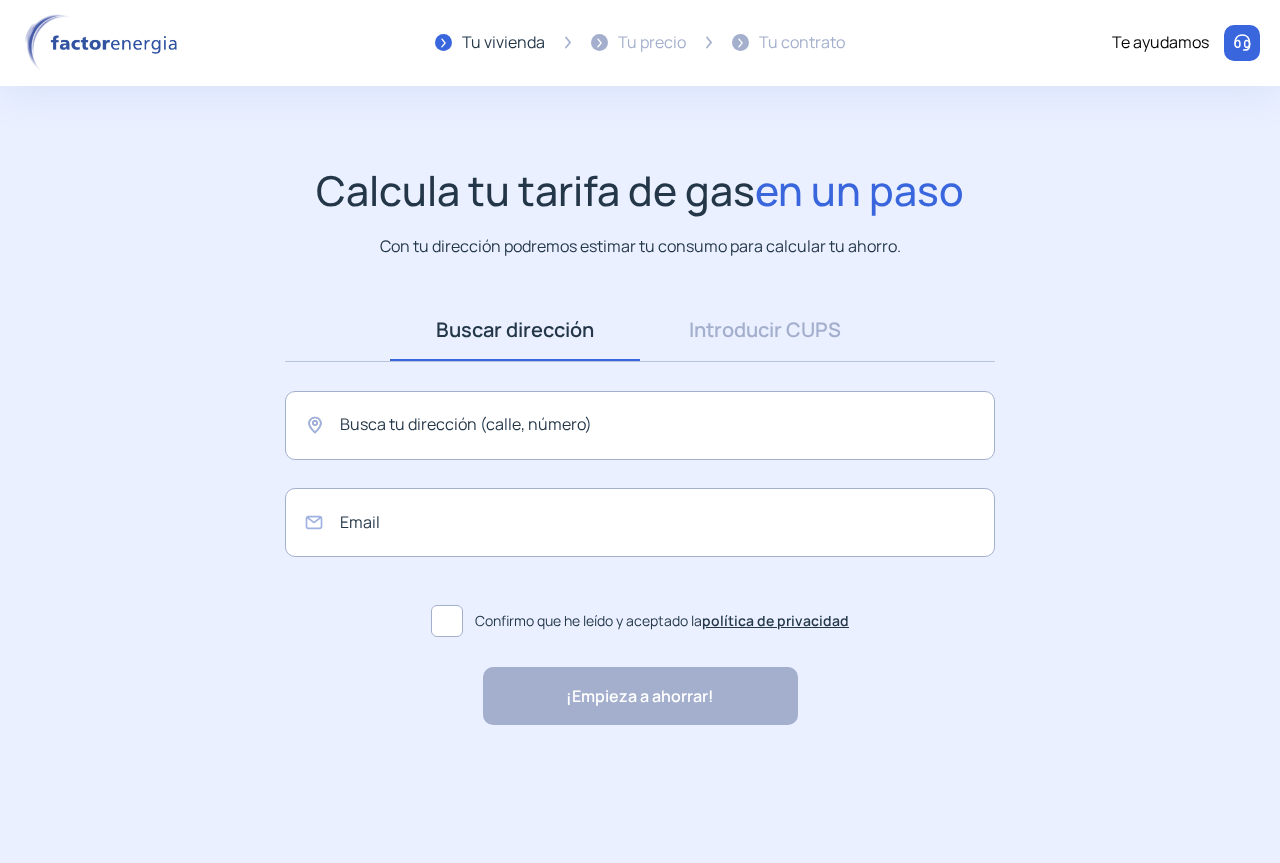 scroll, scrollTop: 0, scrollLeft: 0, axis: both 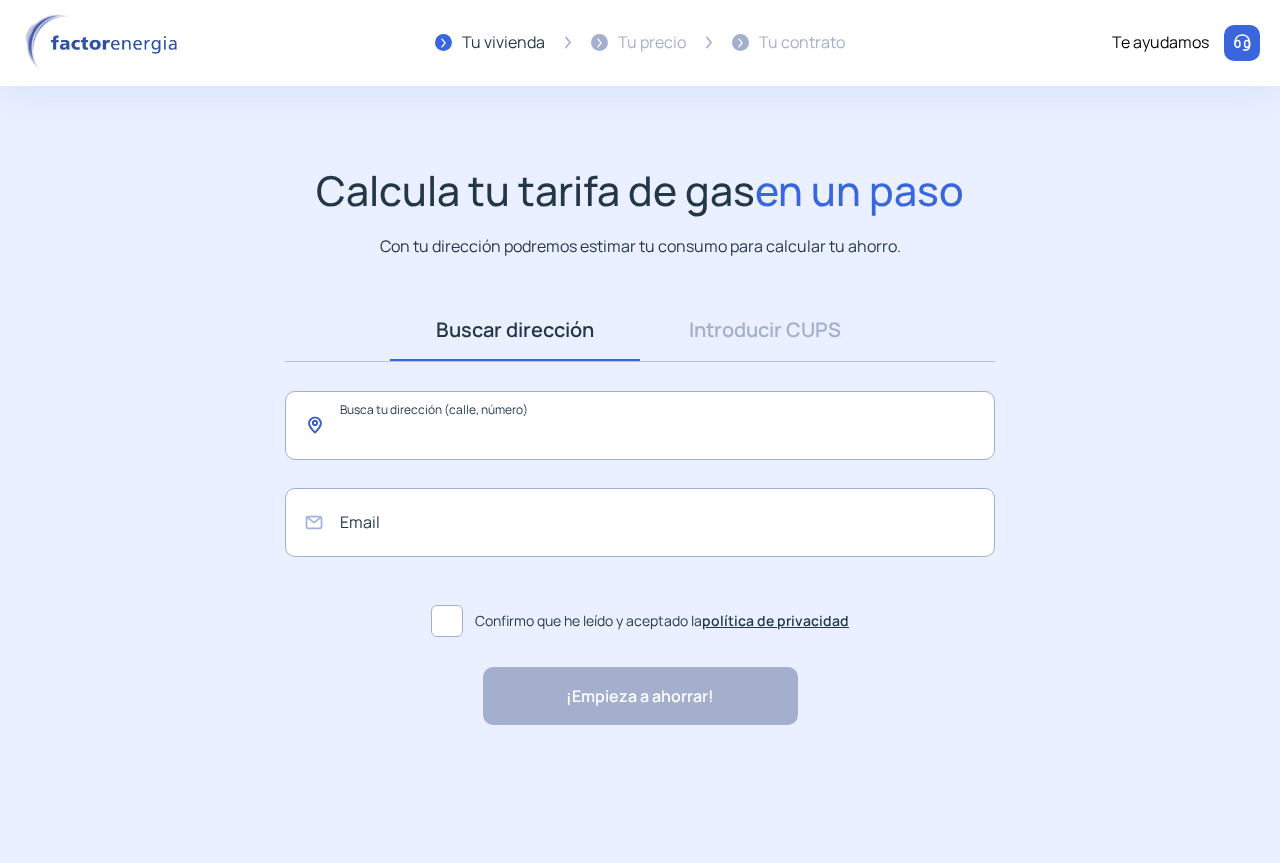 paste on "**********" 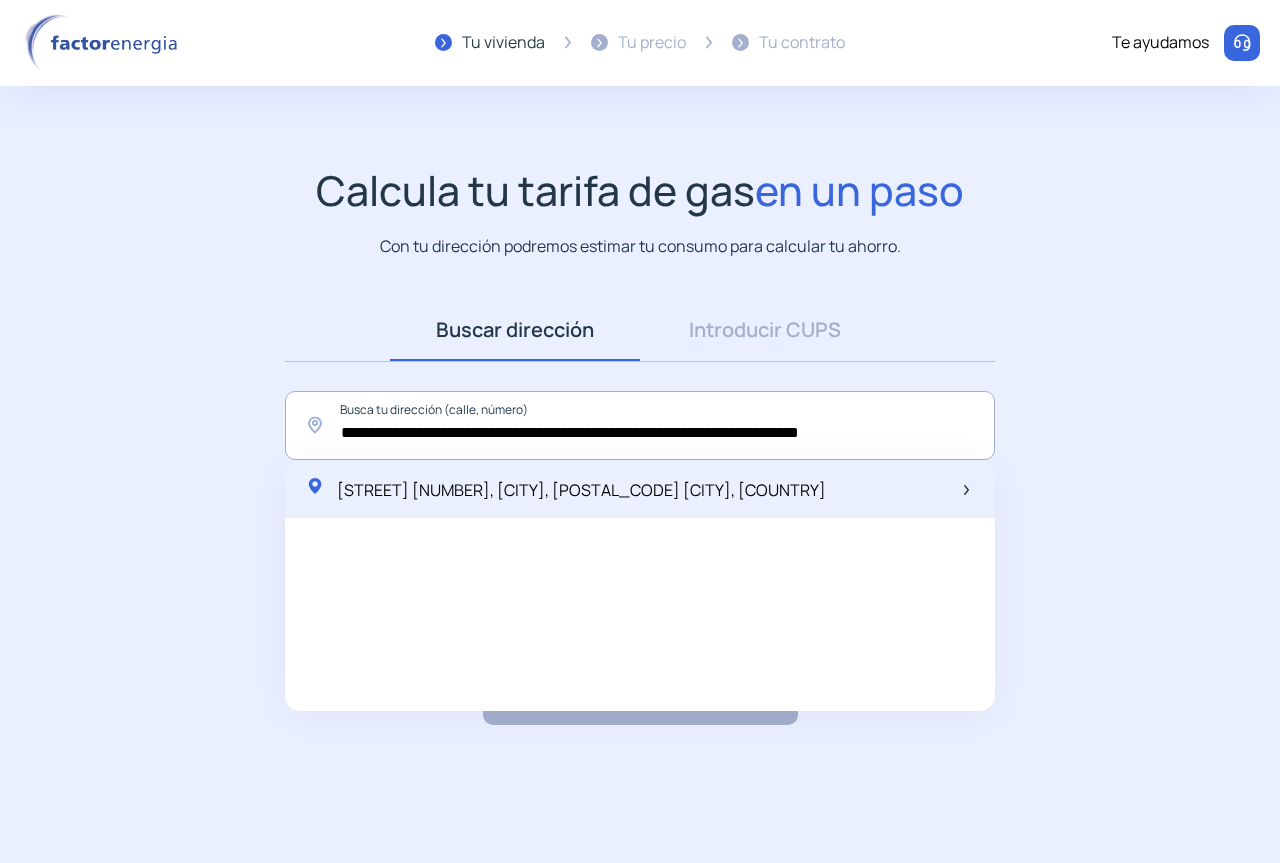 click on "[STREET] [NUMBER], [CITY], [POSTAL_CODE] [CITY], [COUNTRY]" 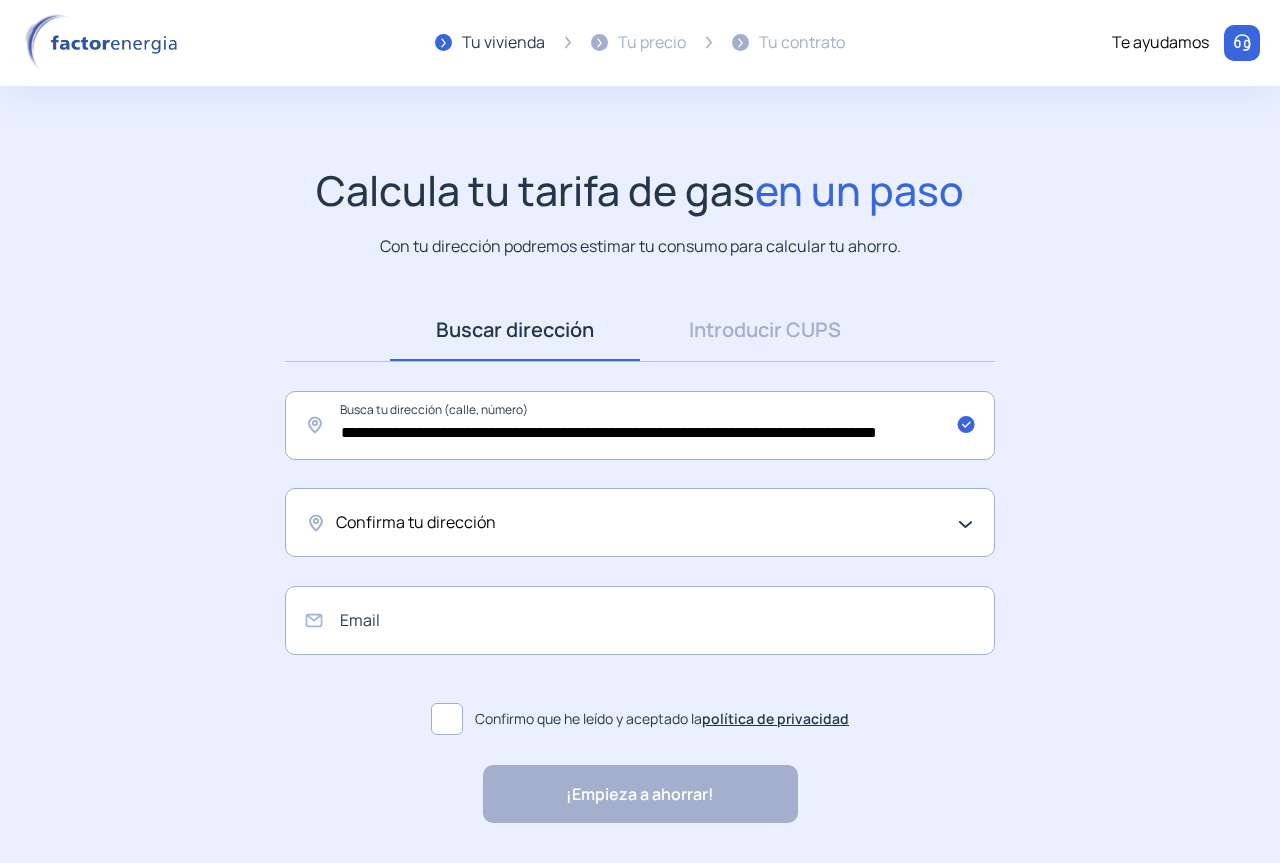 click on "Confirma tu dirección" 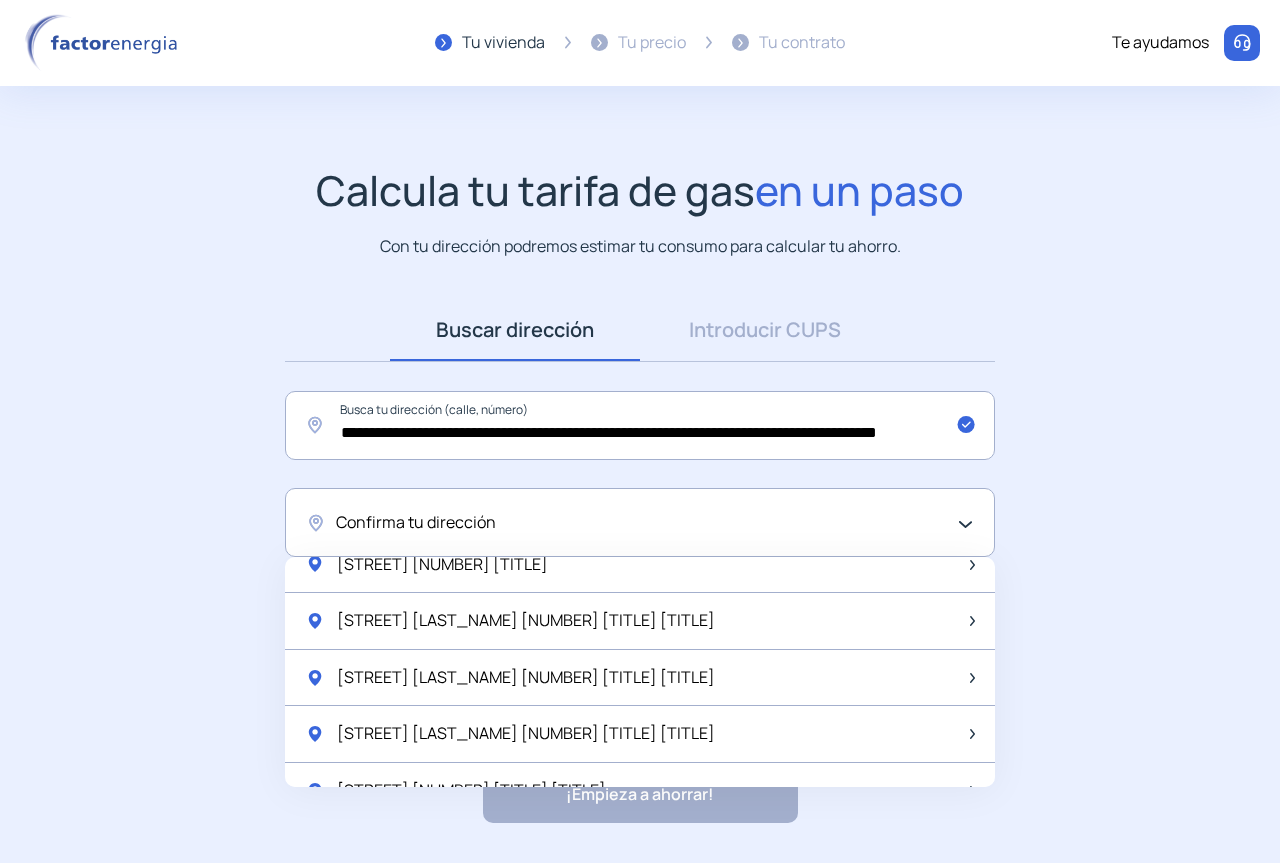 scroll, scrollTop: 100, scrollLeft: 0, axis: vertical 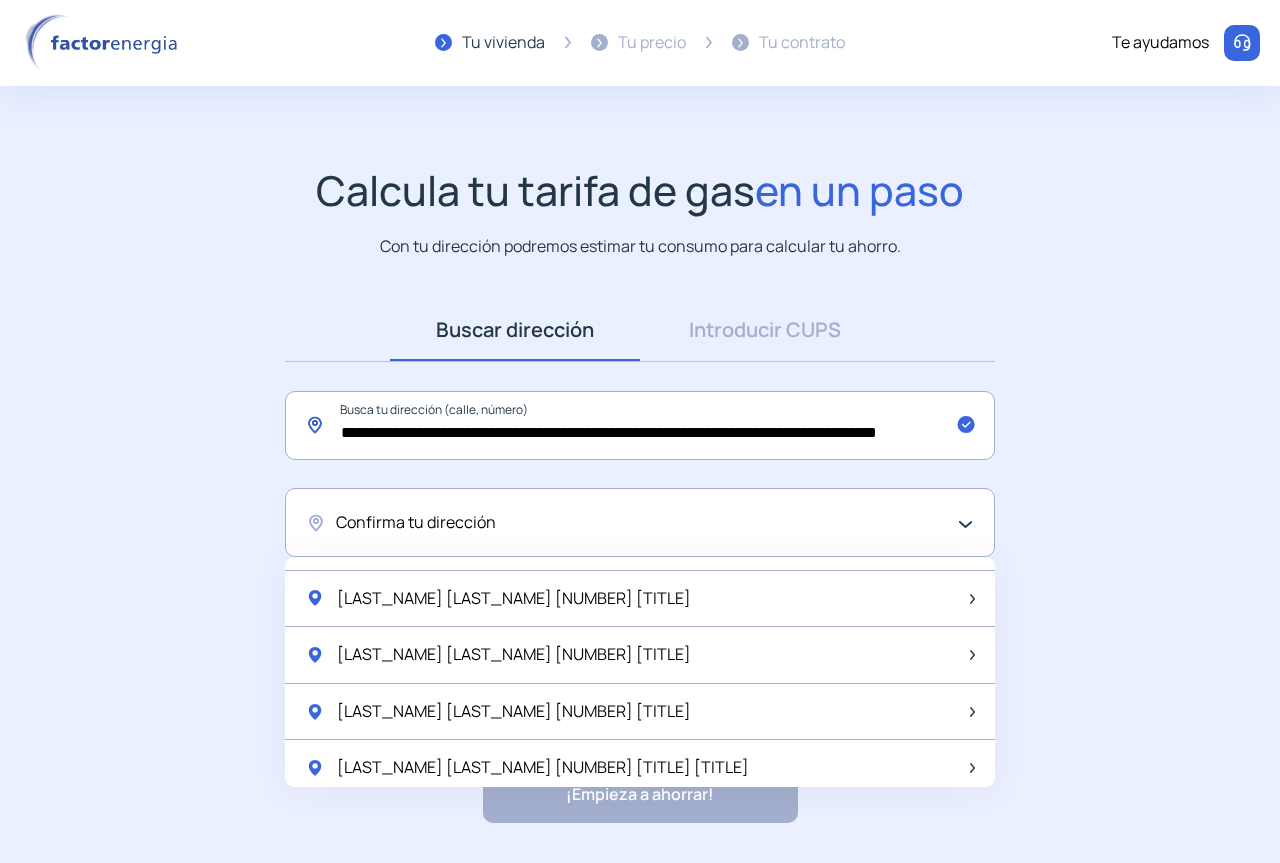 click on "**********" 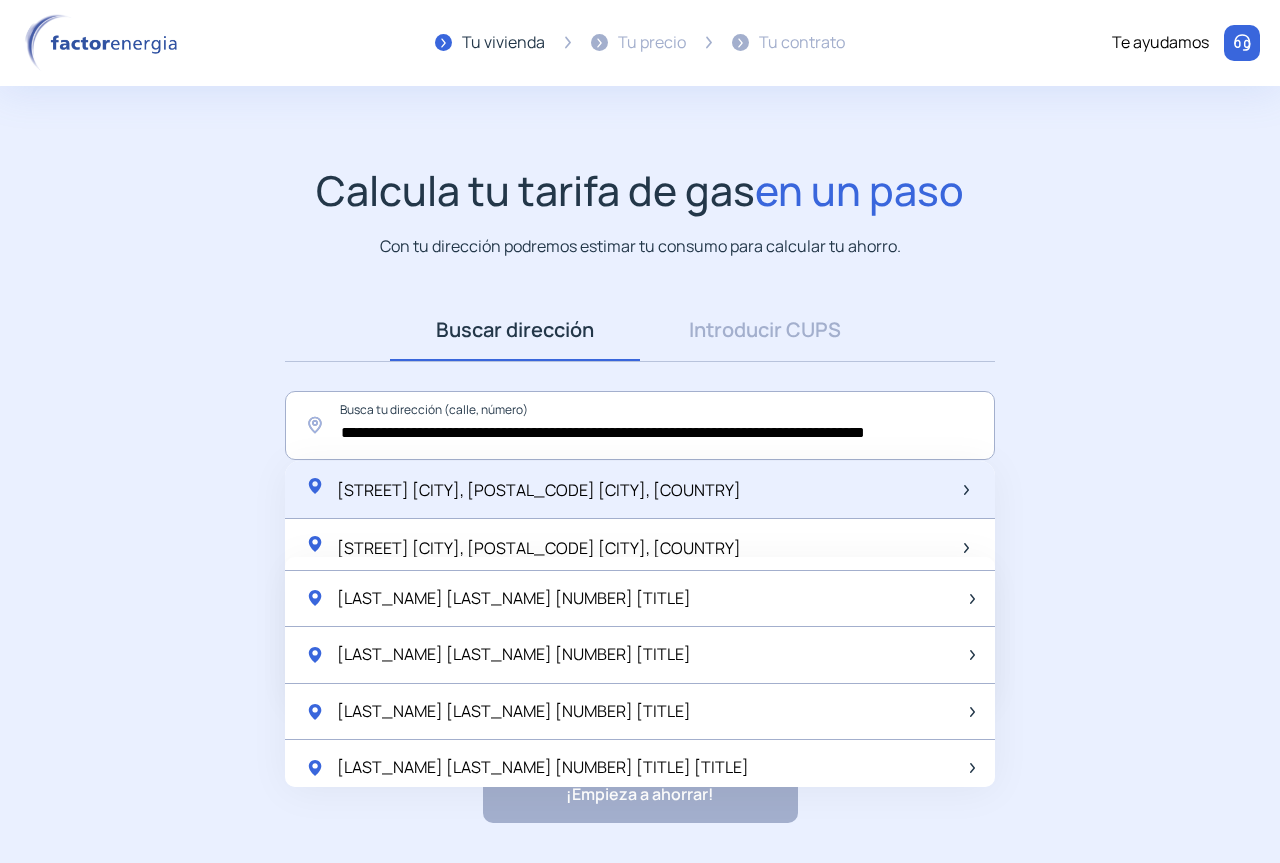 click on "[STREET] [CITY], [POSTAL_CODE] [CITY], [COUNTRY]" 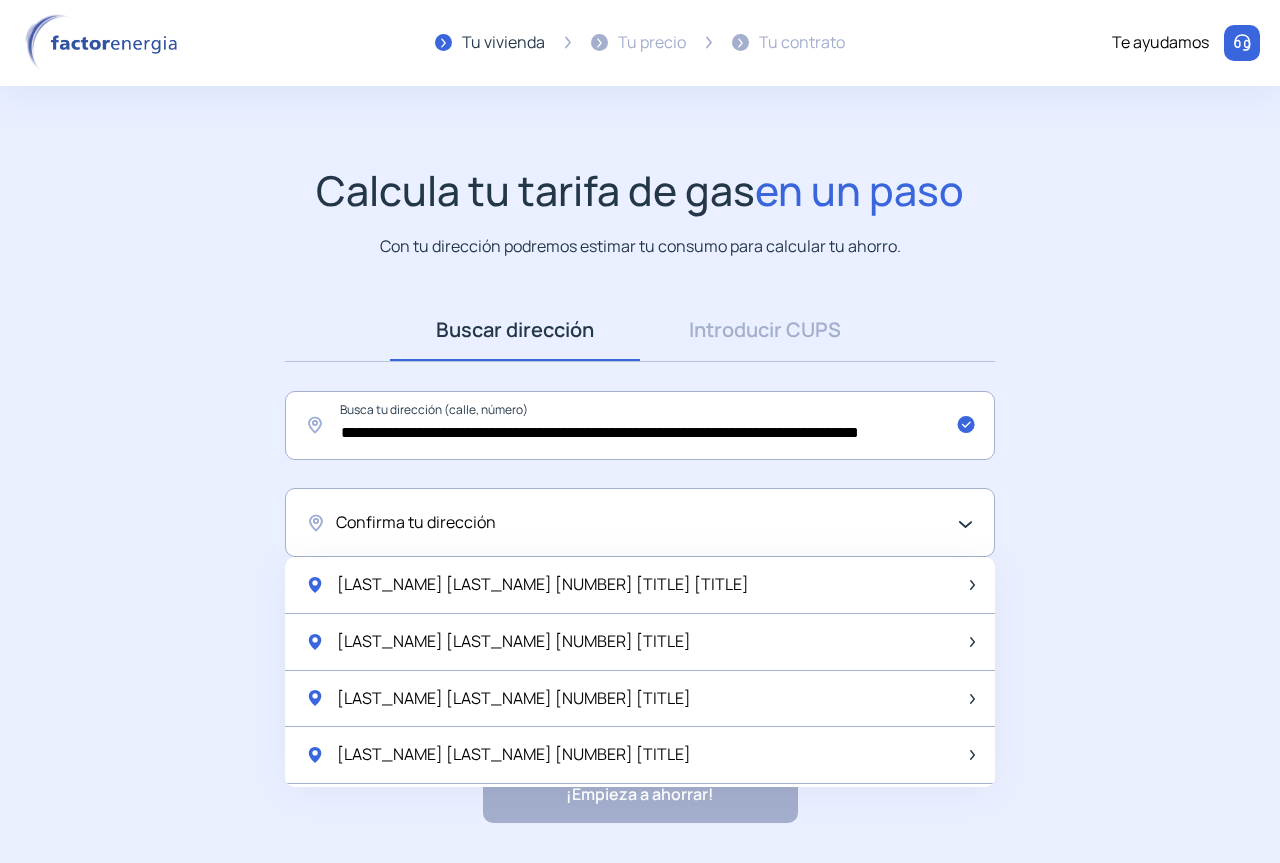 click on "Confirma tu dirección" 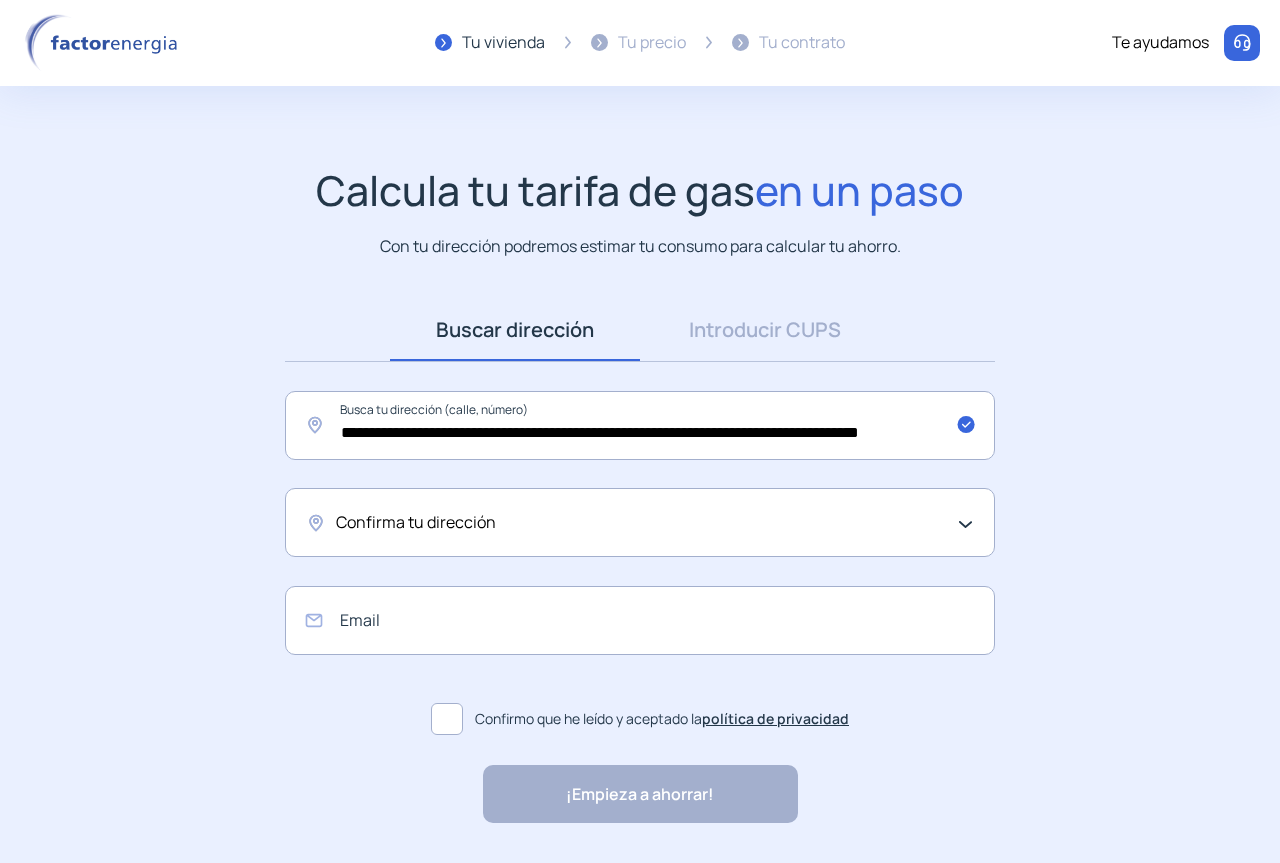 click on "Confirma tu dirección" 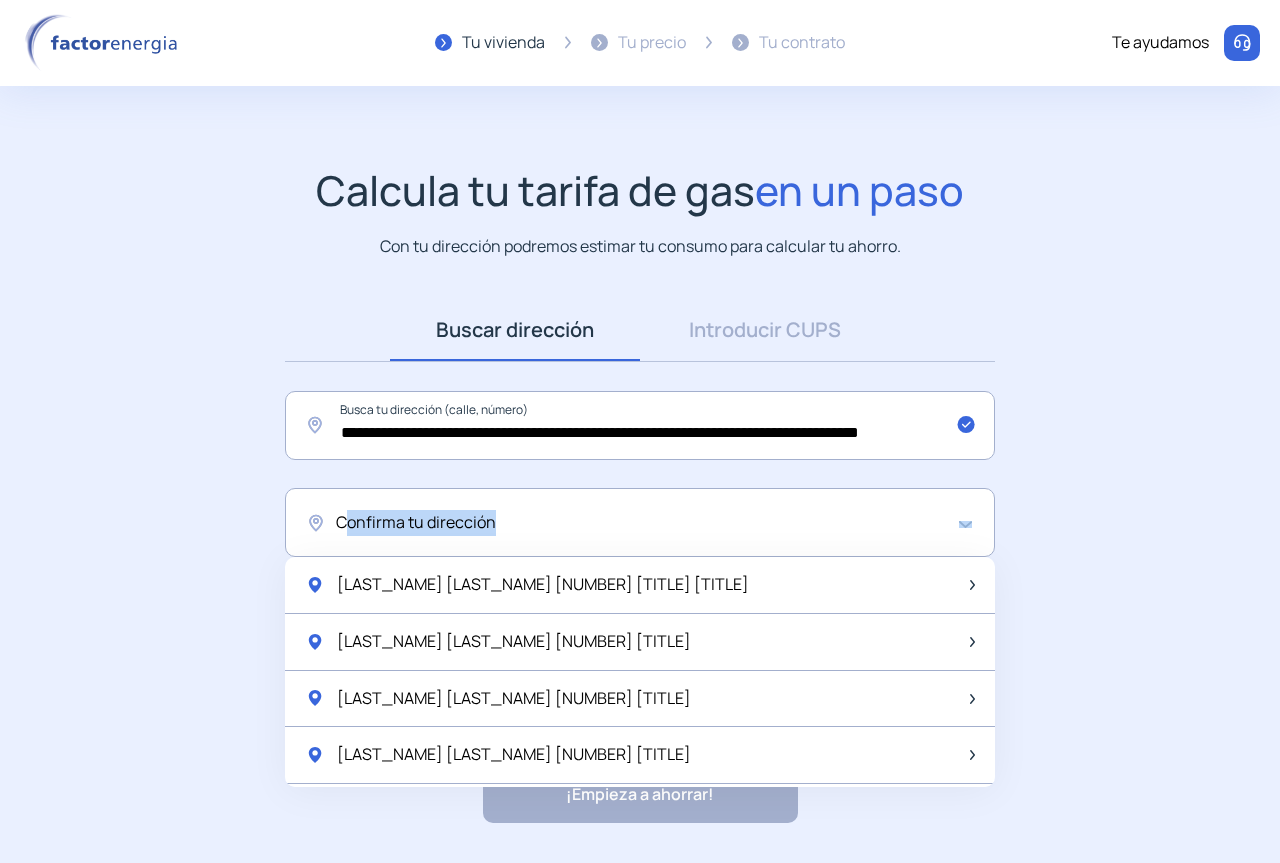 click on "Confirma tu dirección" 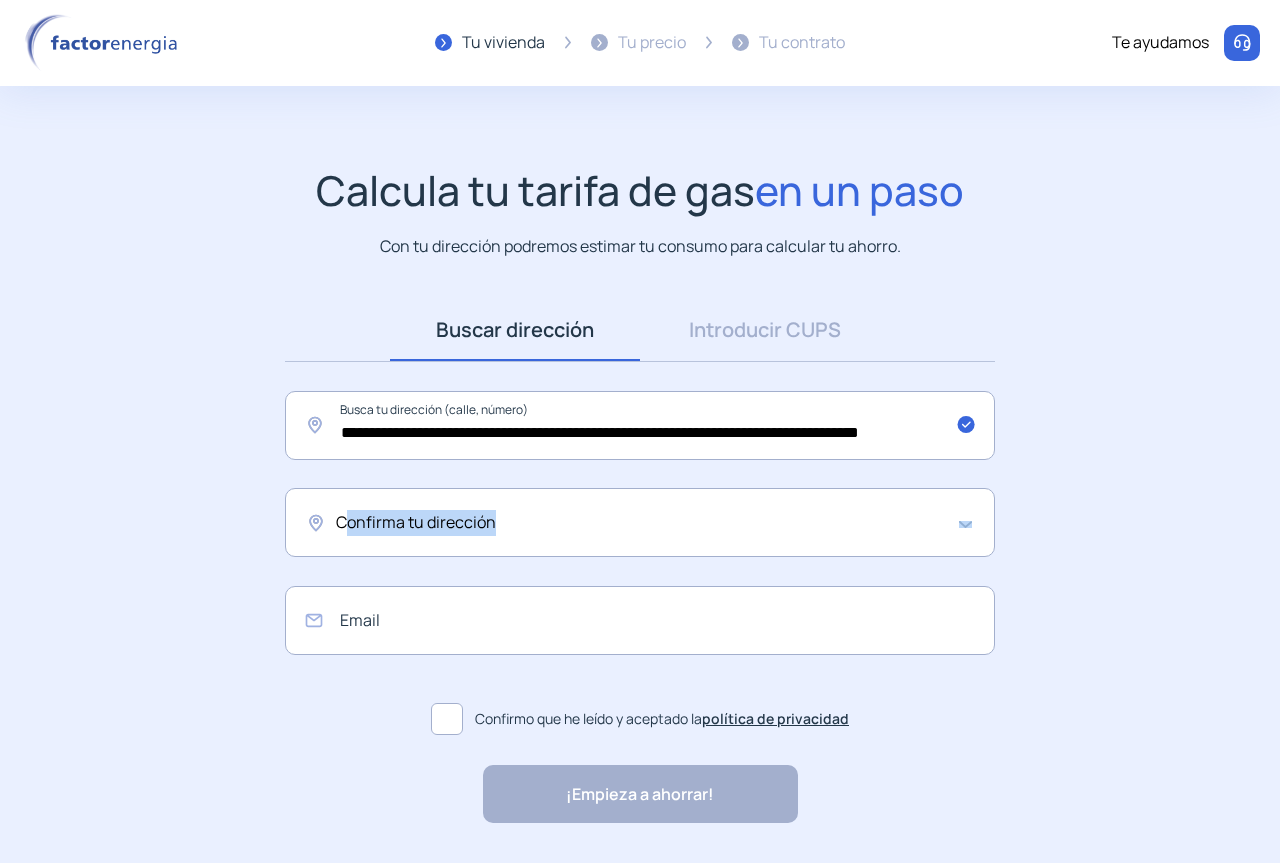 click on "Confirma tu dirección" 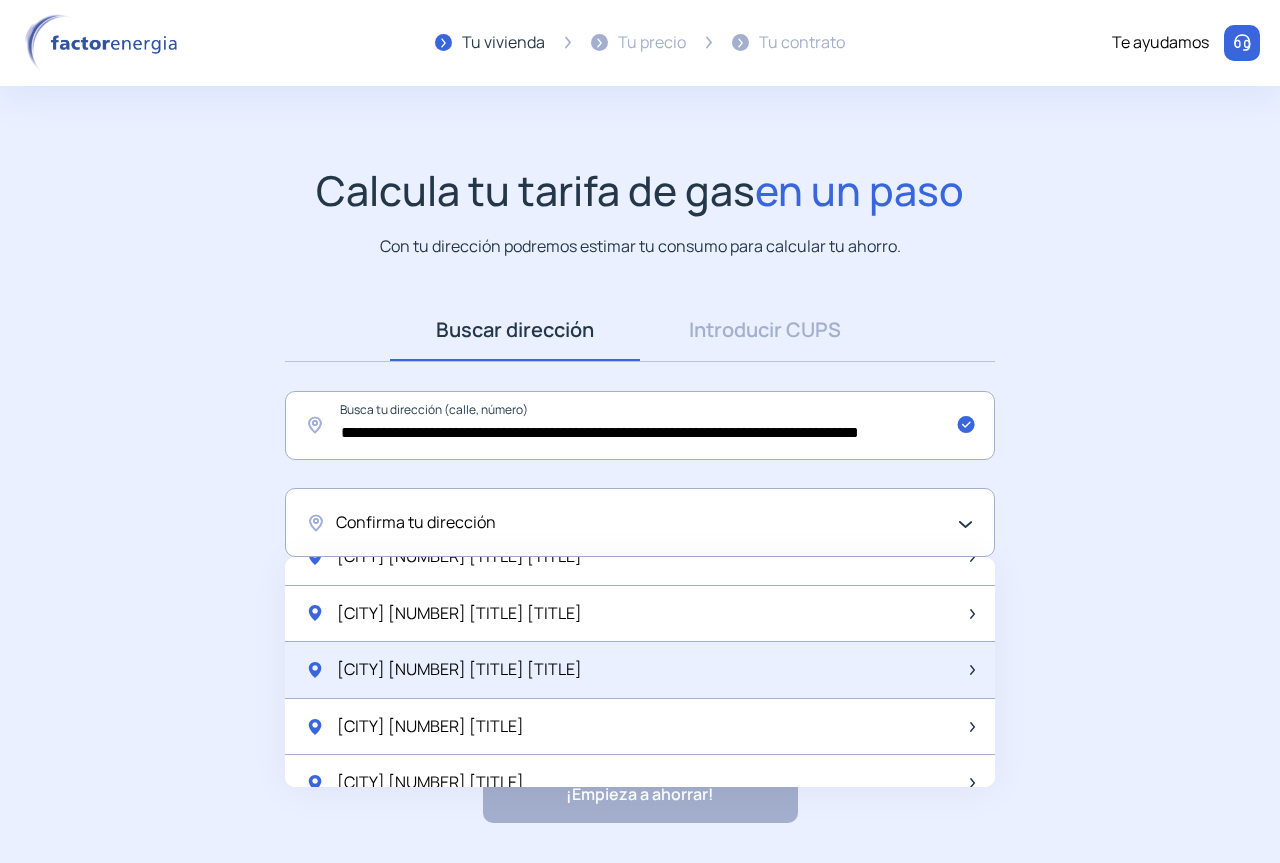scroll, scrollTop: 1300, scrollLeft: 0, axis: vertical 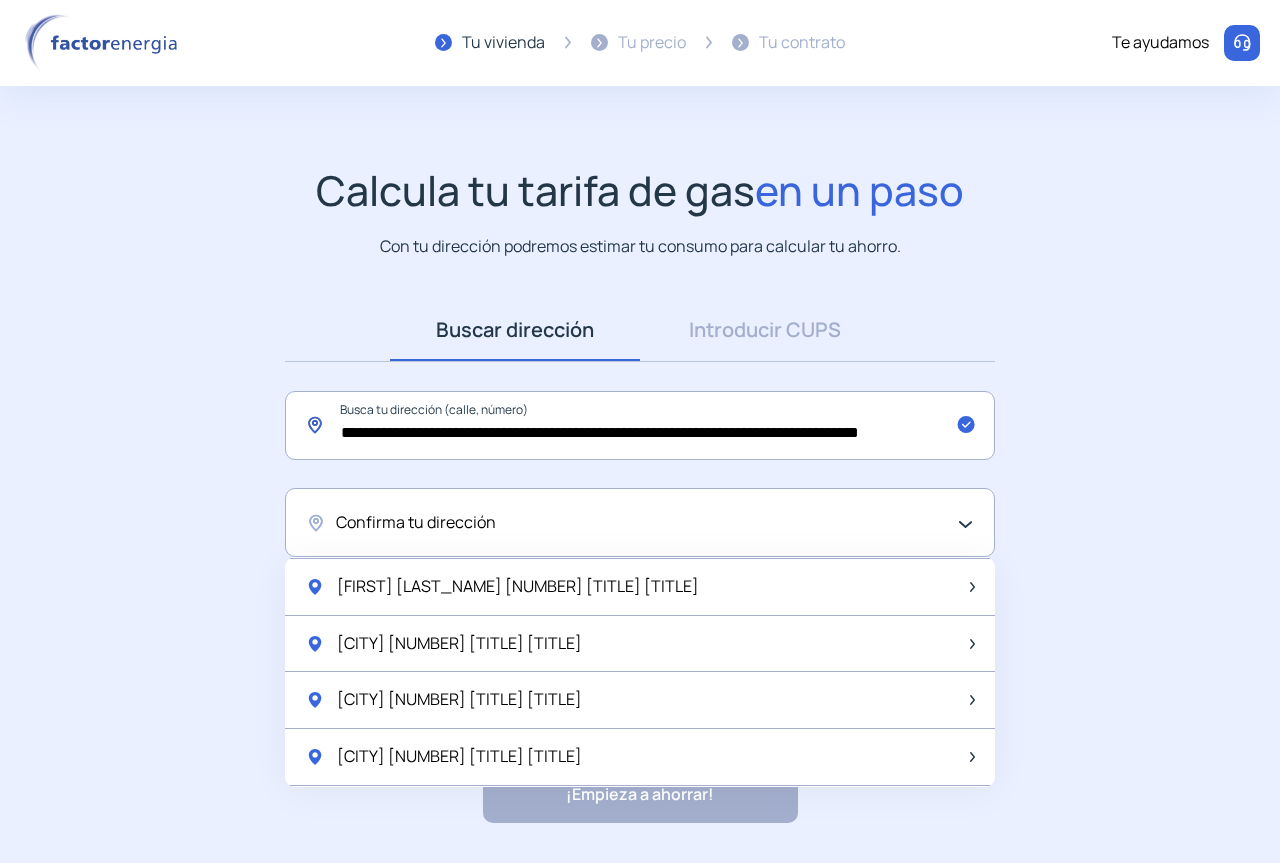 click on "**********" 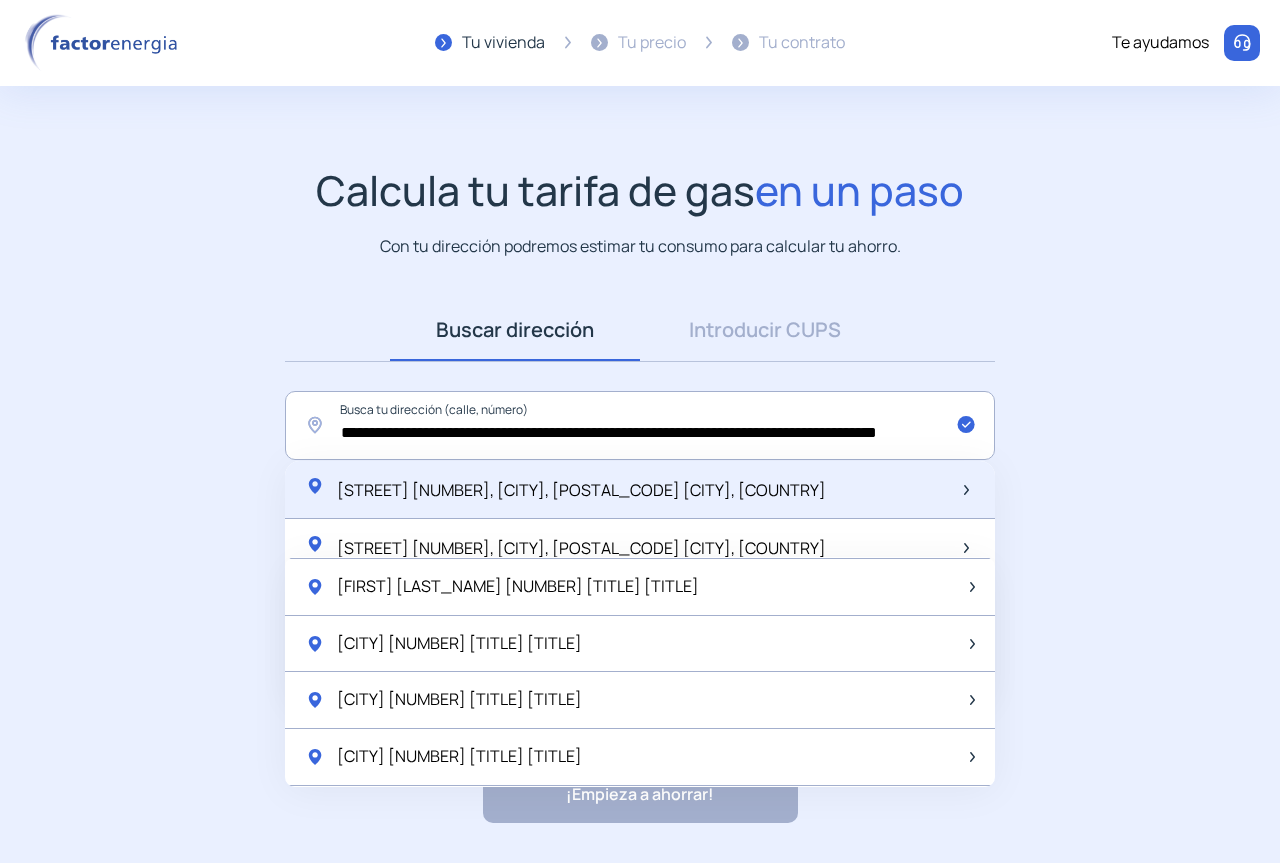 click on "[STREET] [NUMBER], [CITY], [POSTAL_CODE] [CITY], [COUNTRY]" 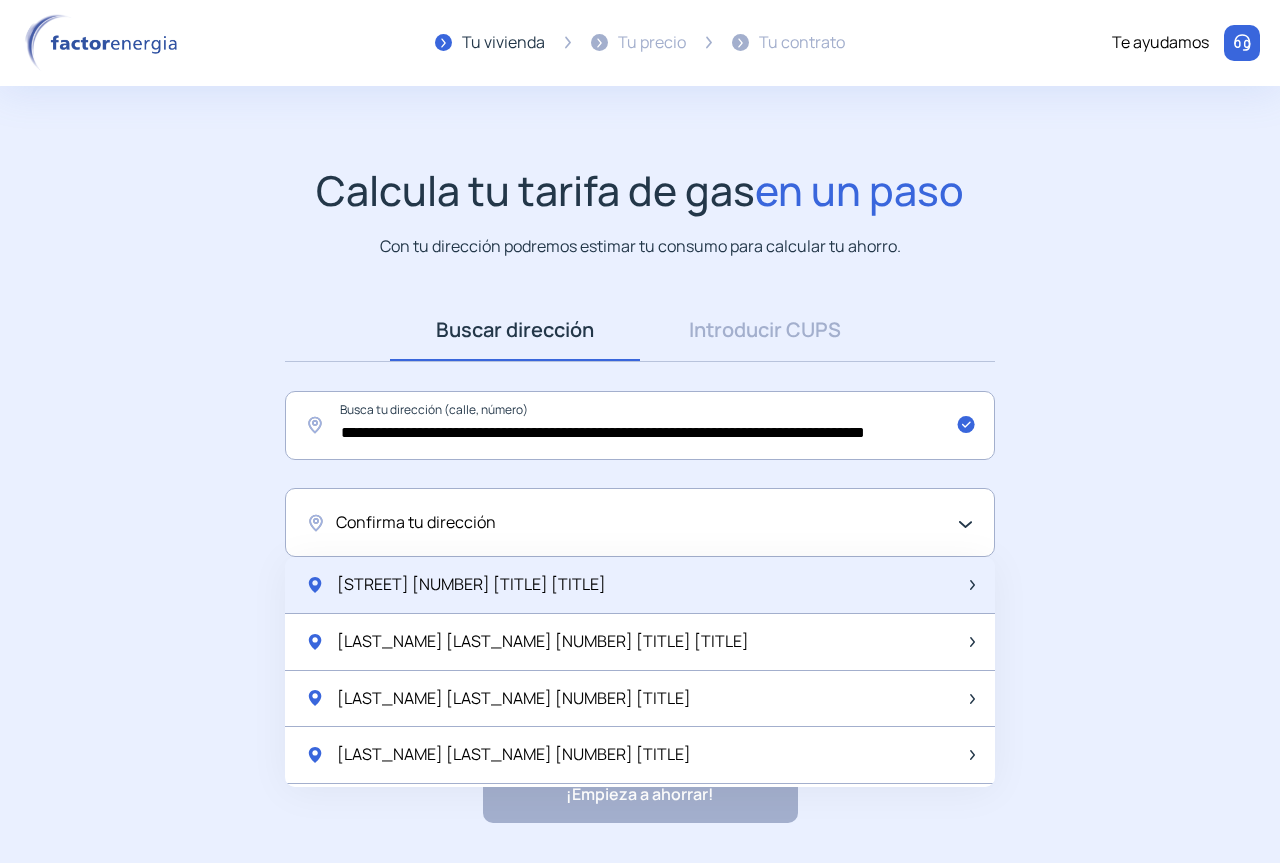 click on "[STREET] [NUMBER] [TITLE] [TITLE]" 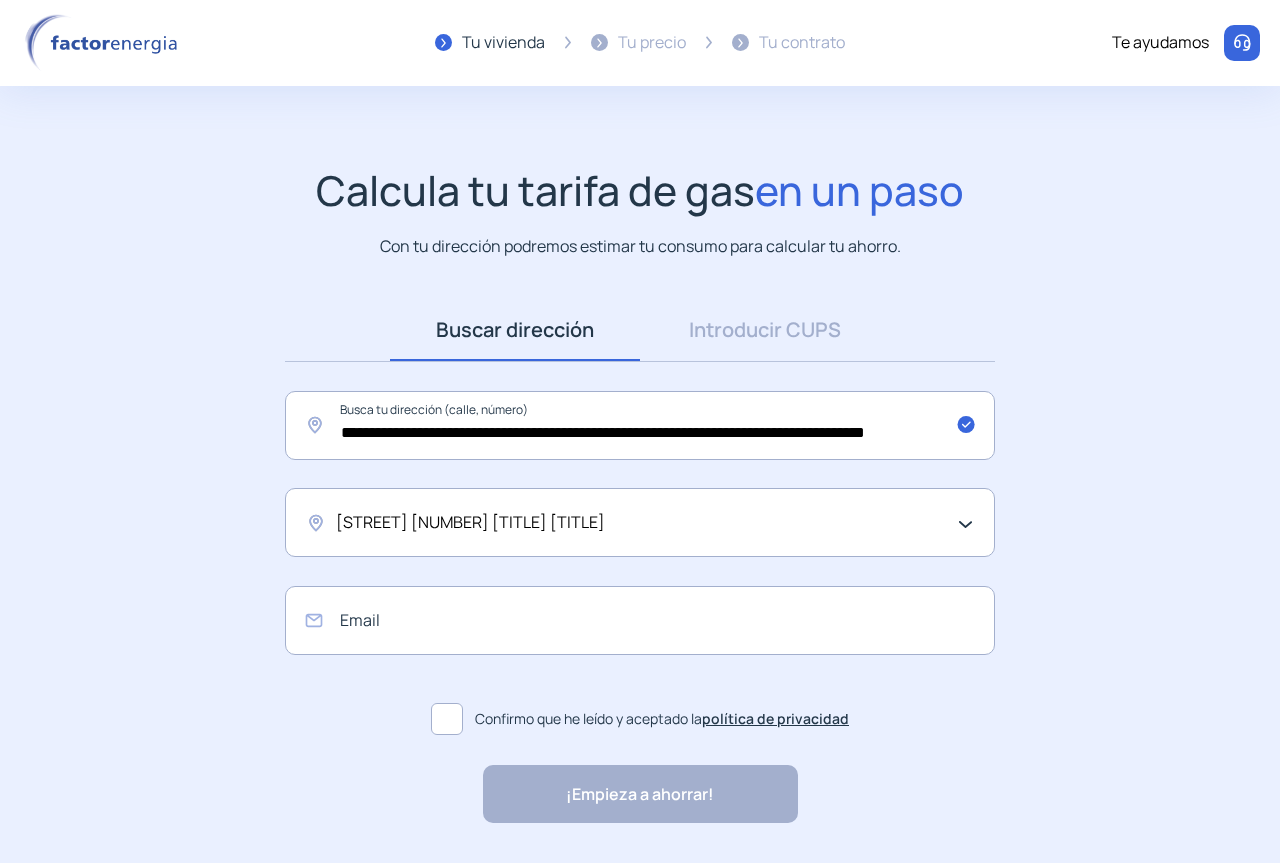 click on "Email  Confirmo que he leído y aceptado la  política de privacidad" 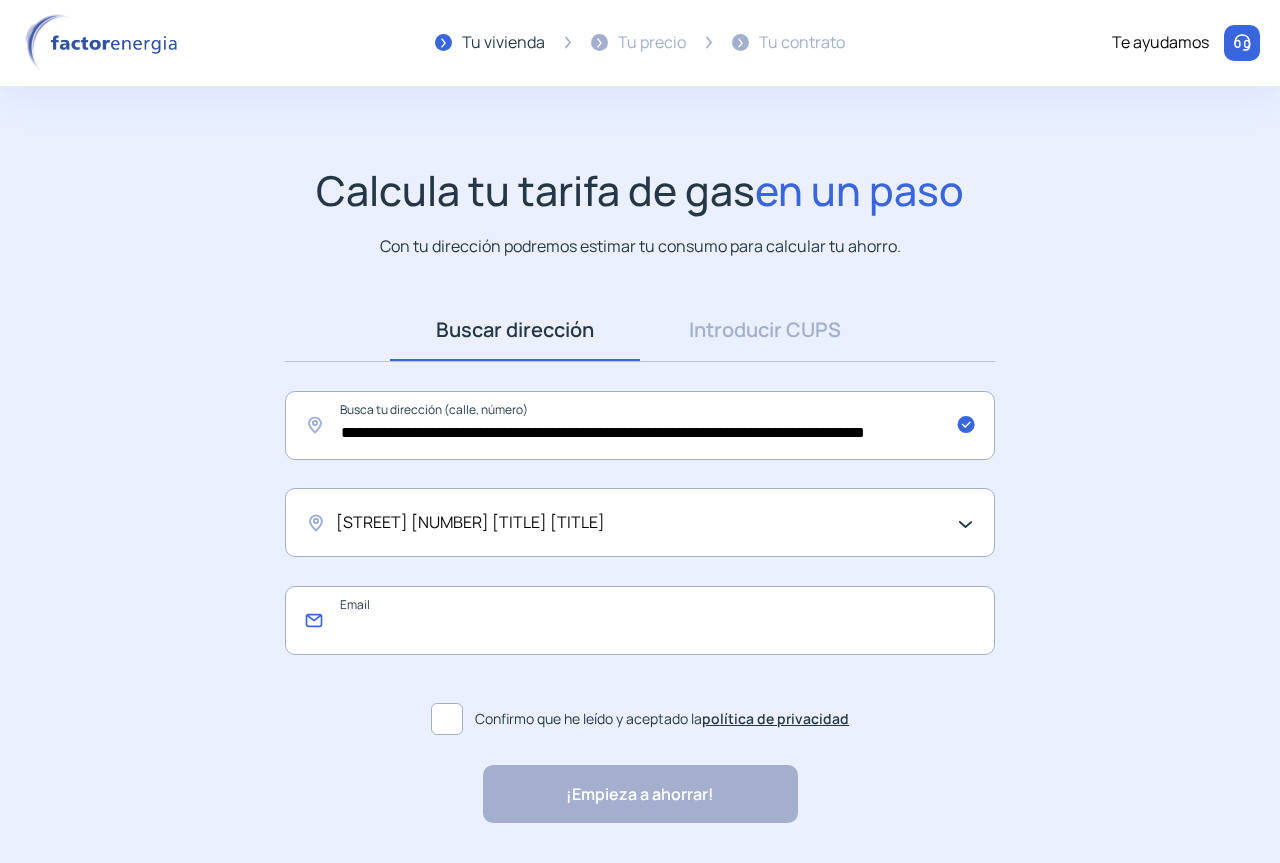 click 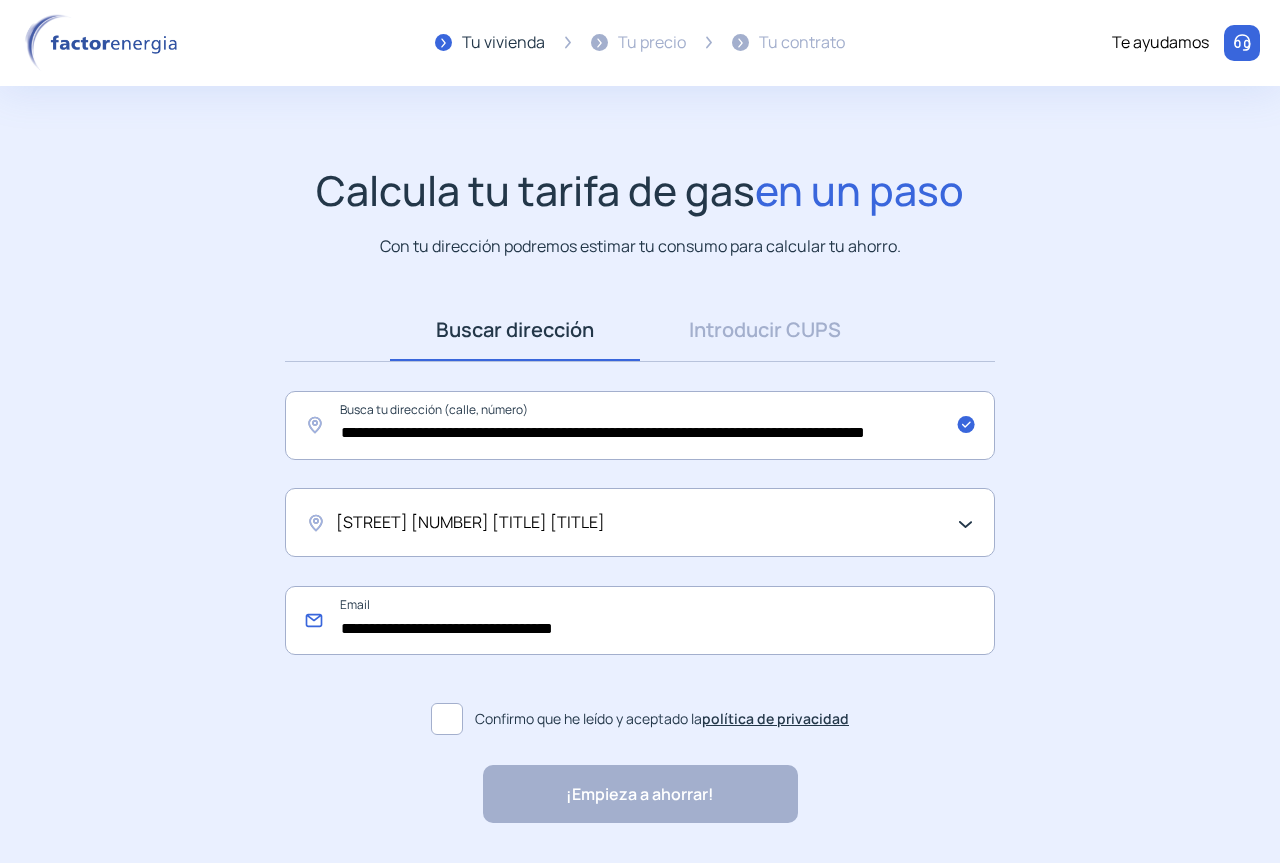 type on "**********" 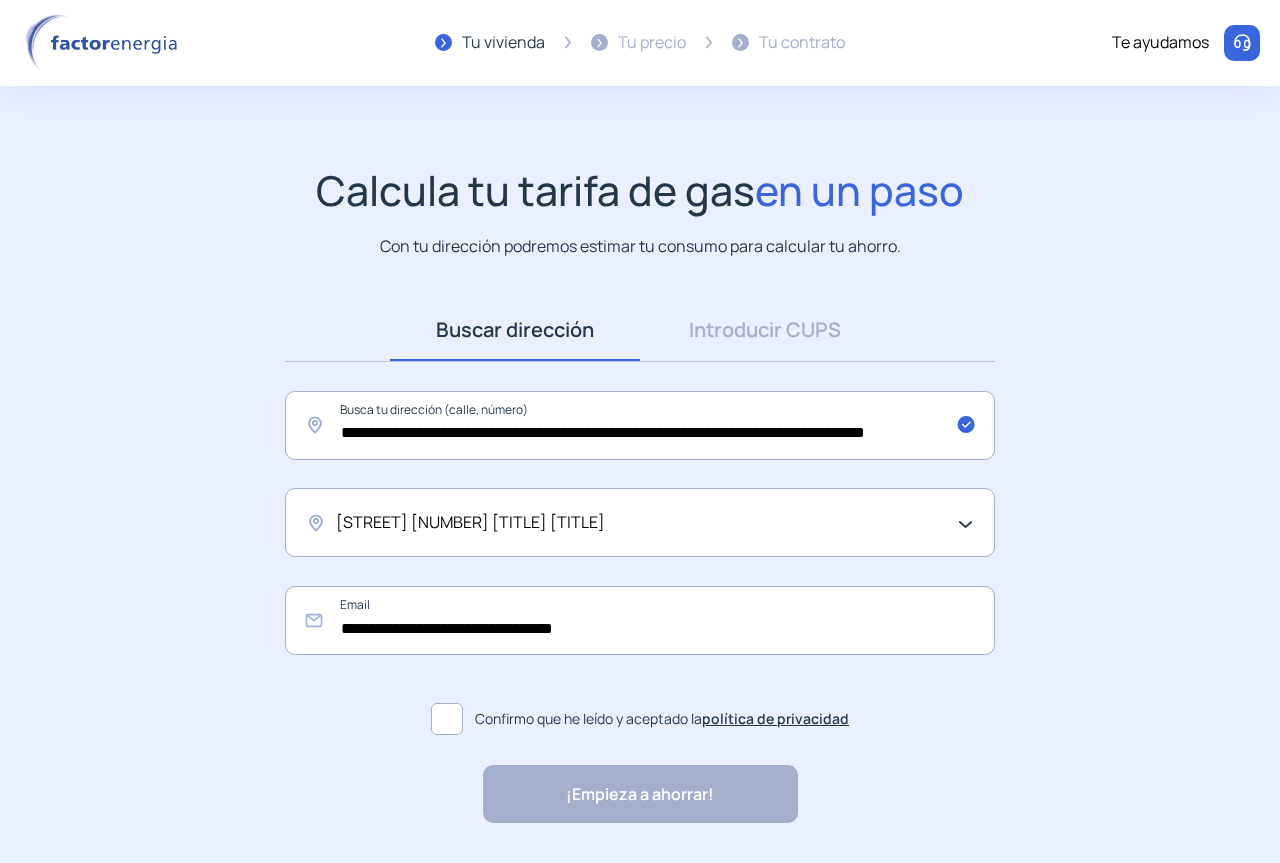 click 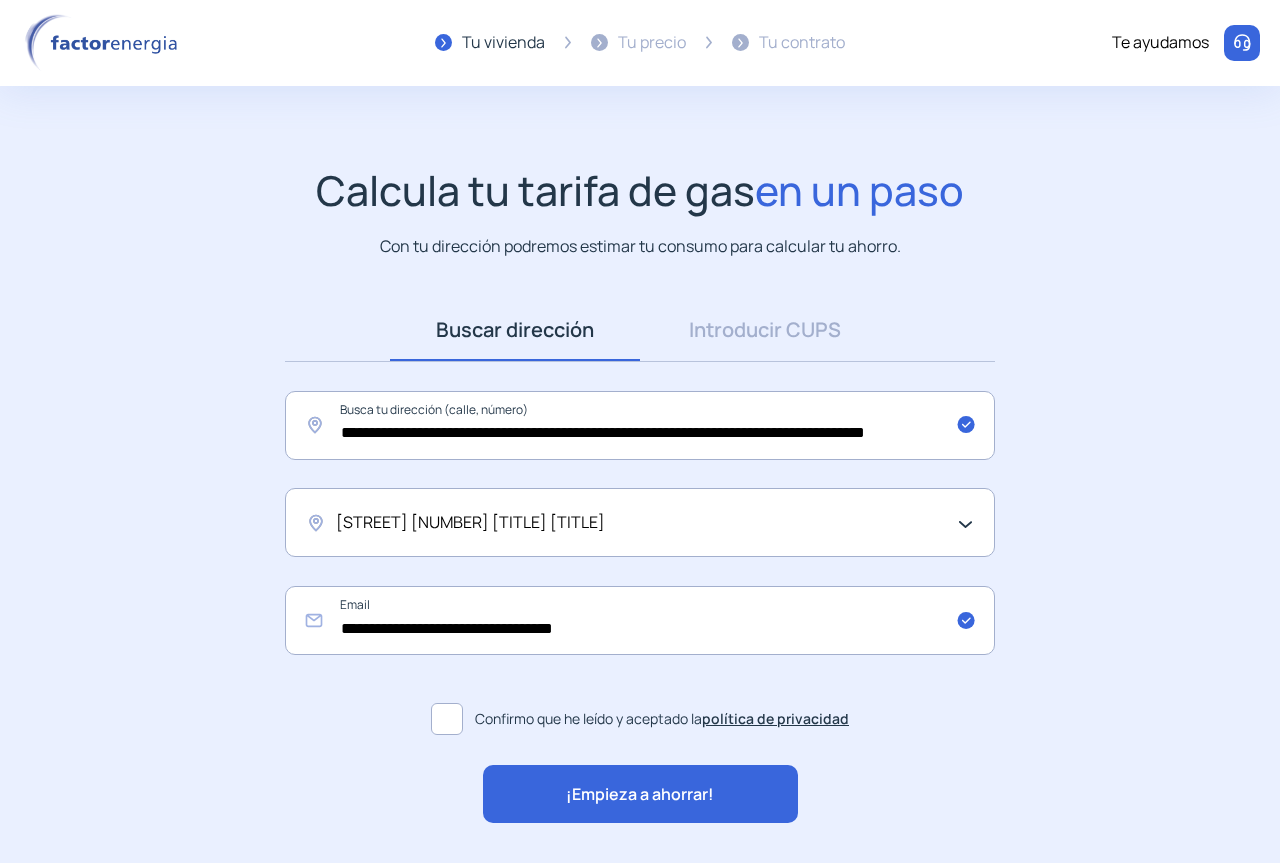 click on "¡Empieza a ahorrar!" 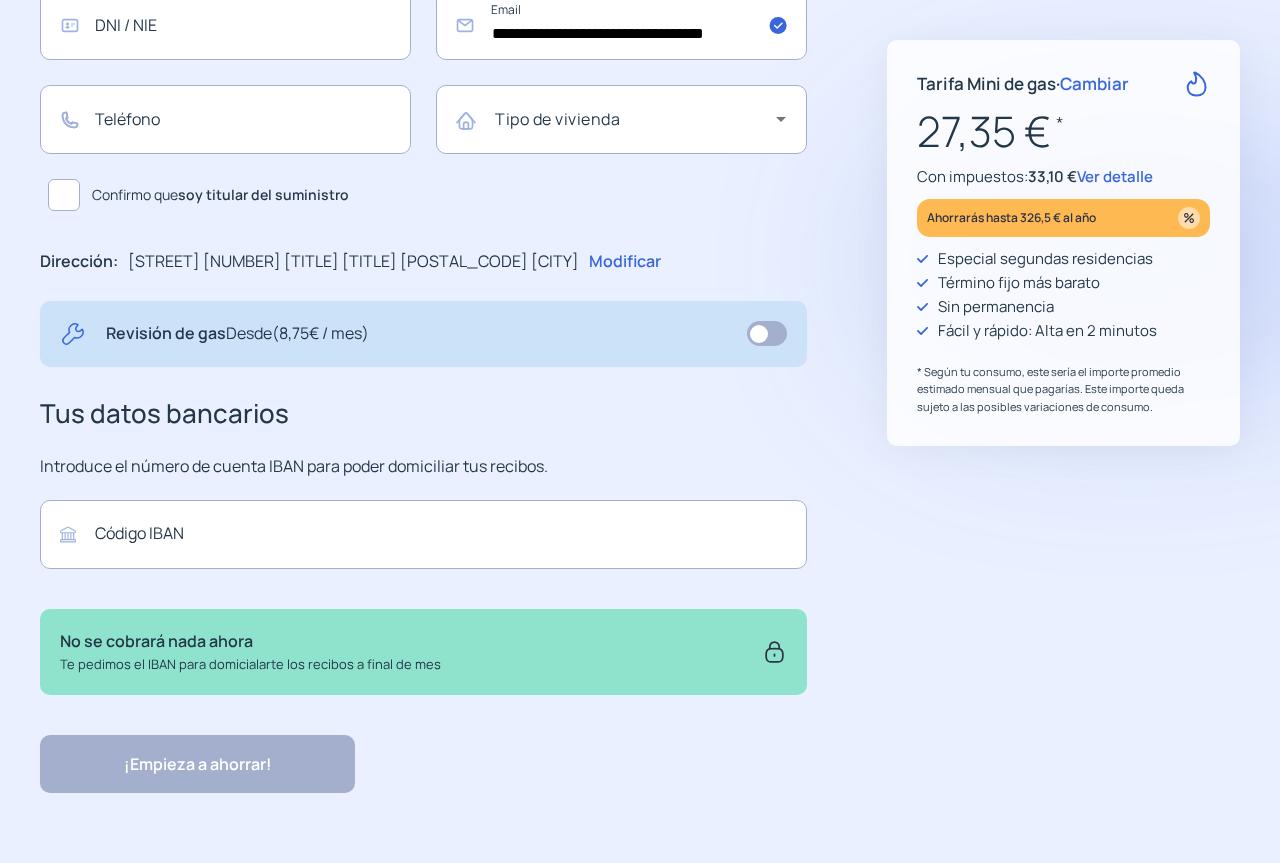 scroll, scrollTop: 0, scrollLeft: 0, axis: both 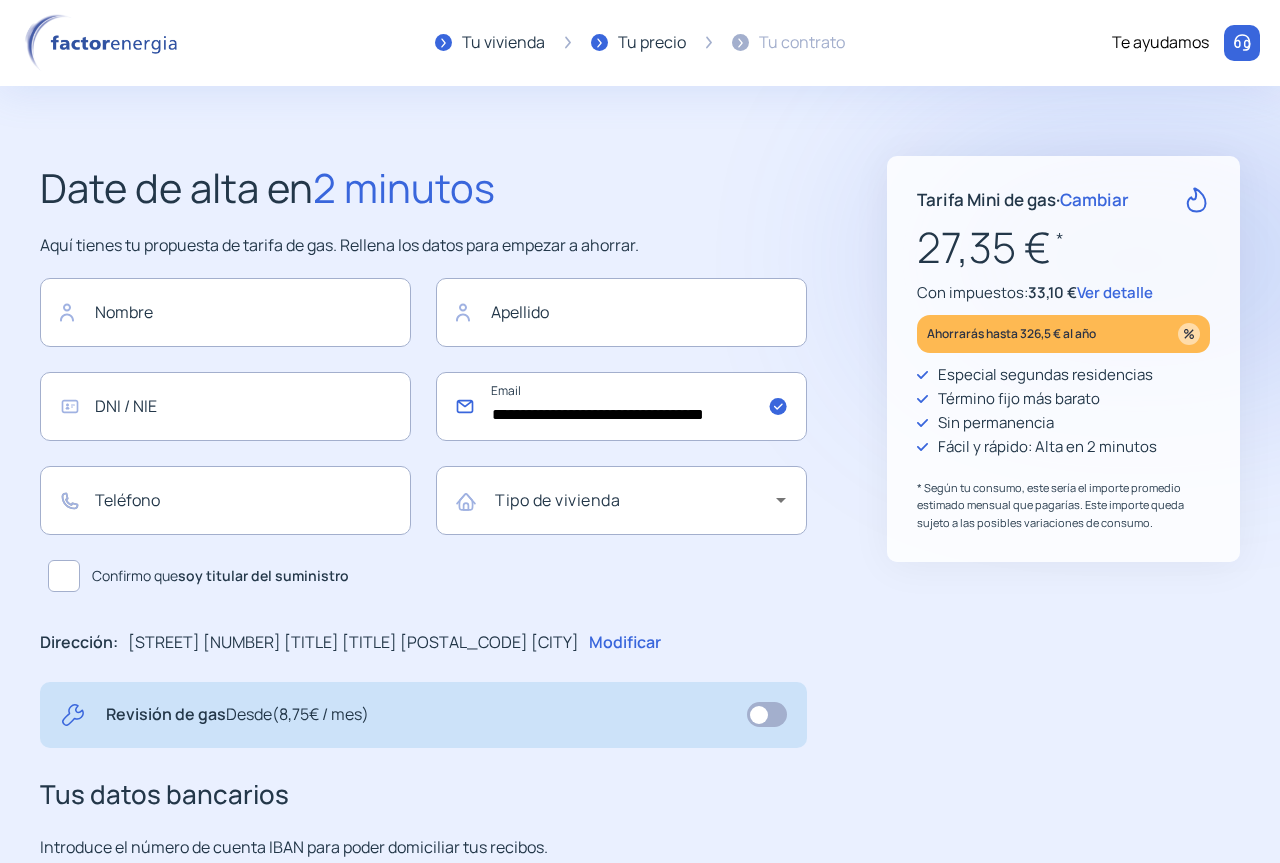 drag, startPoint x: 719, startPoint y: 405, endPoint x: 790, endPoint y: 405, distance: 71 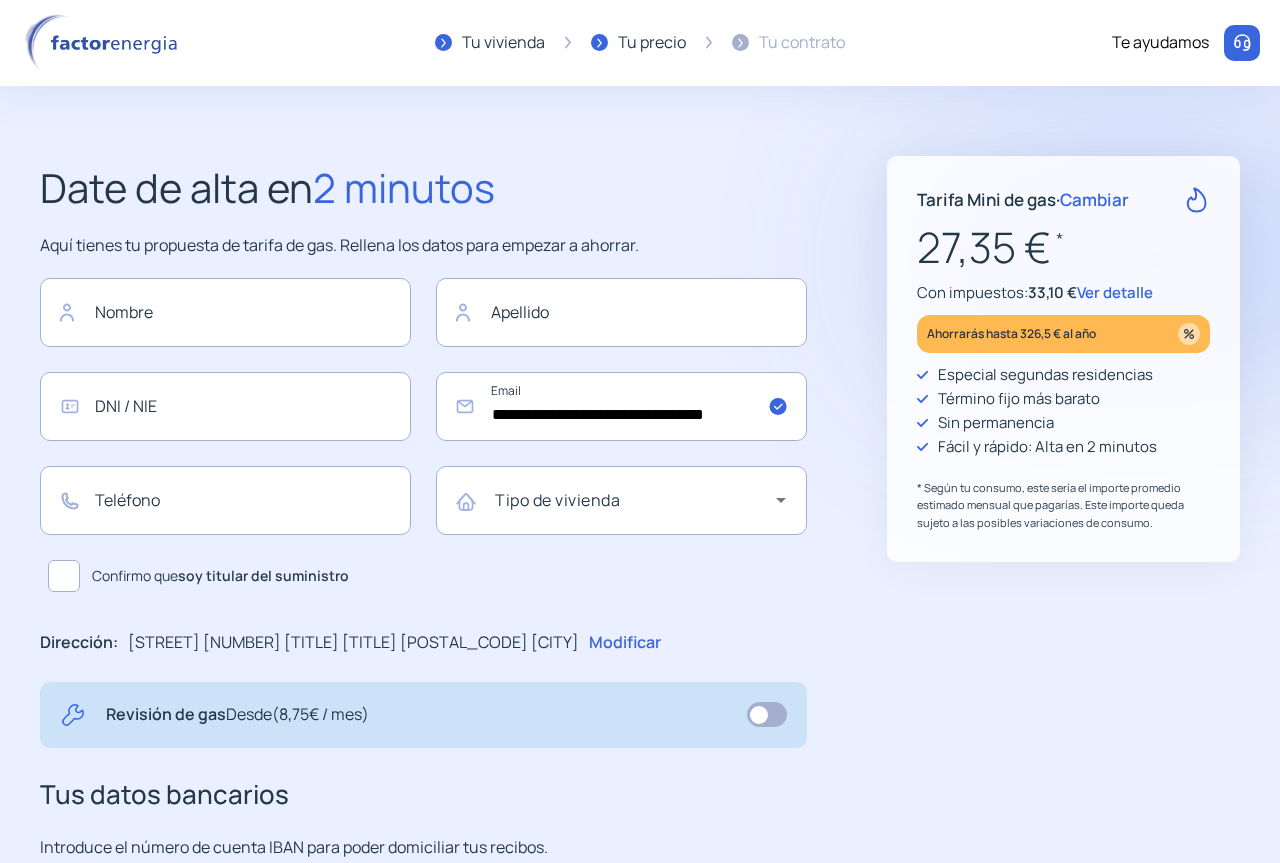 scroll, scrollTop: 0, scrollLeft: 0, axis: both 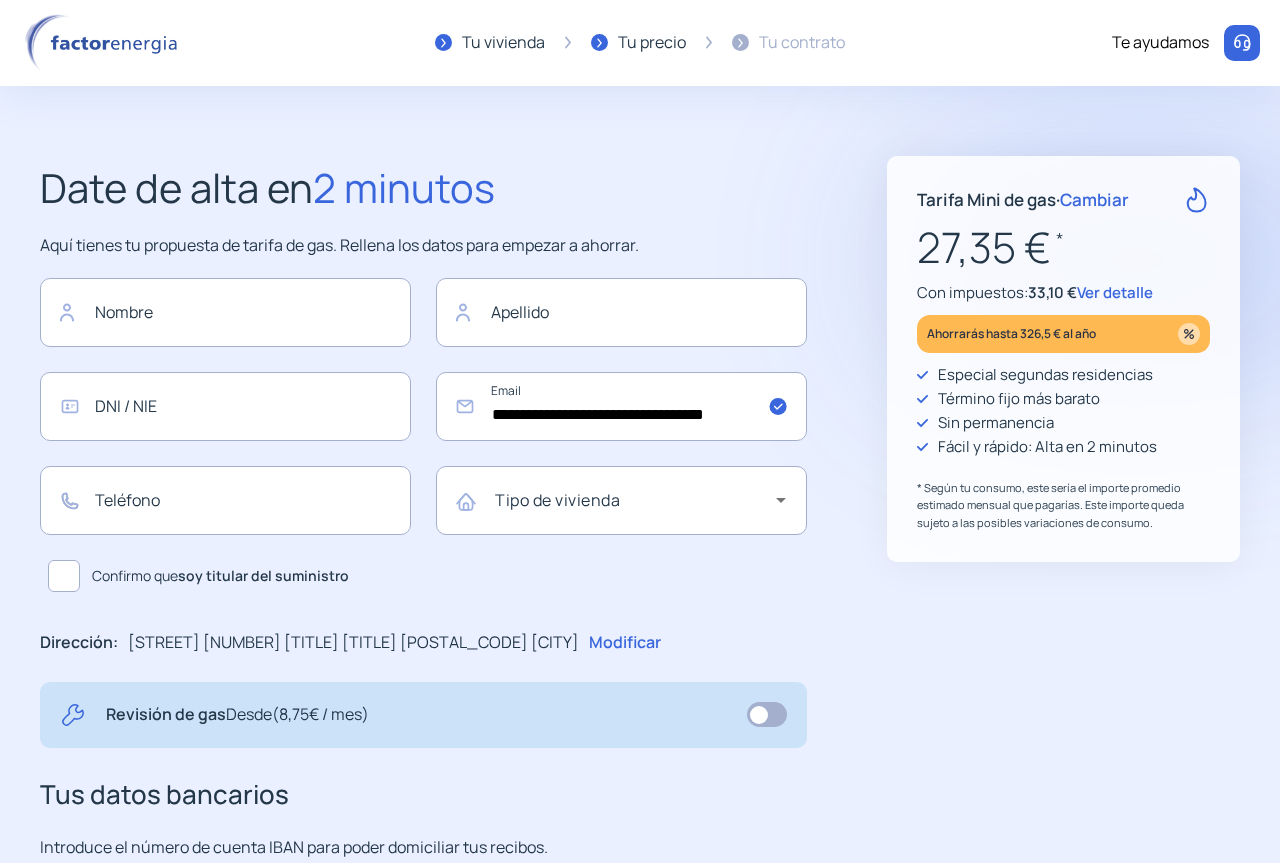 click on "Date de alta en  2 minutos" 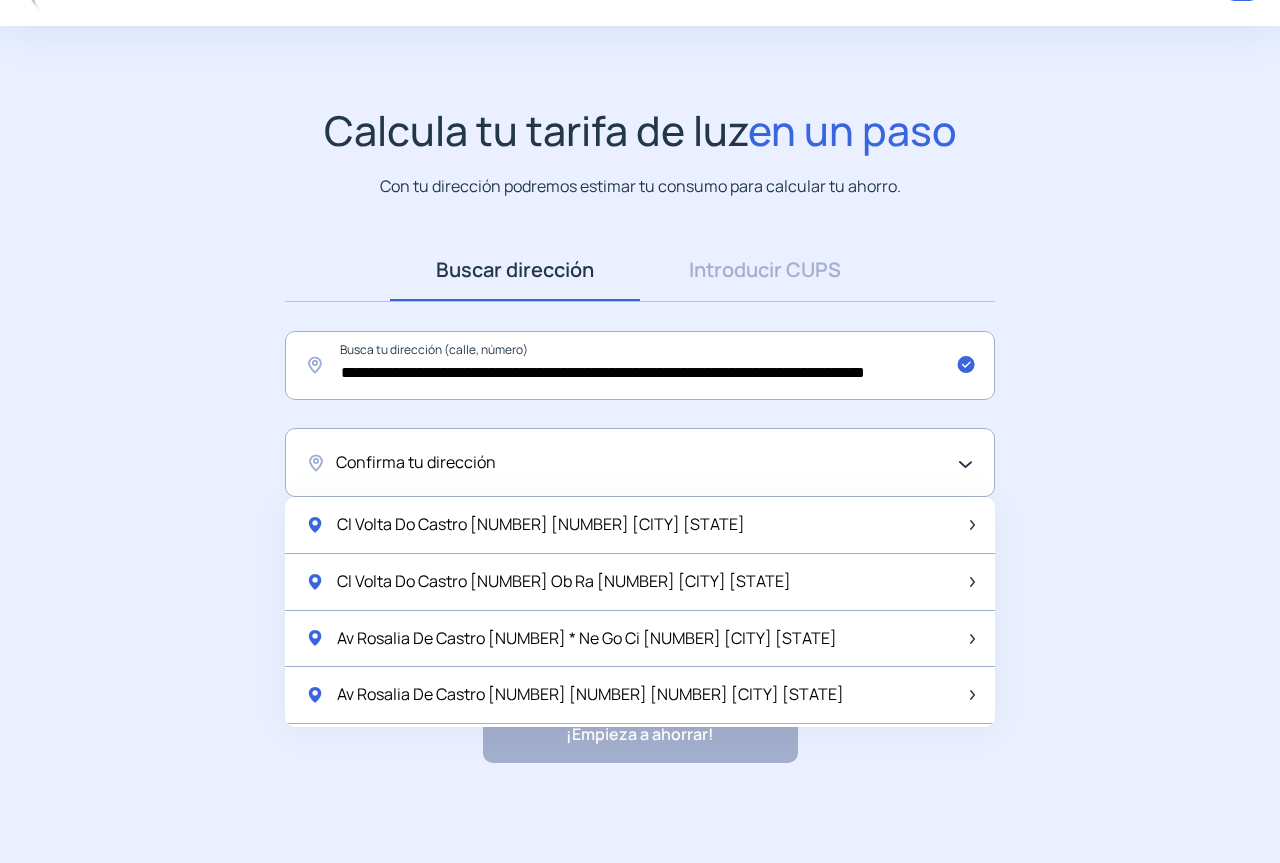 scroll, scrollTop: 60, scrollLeft: 0, axis: vertical 